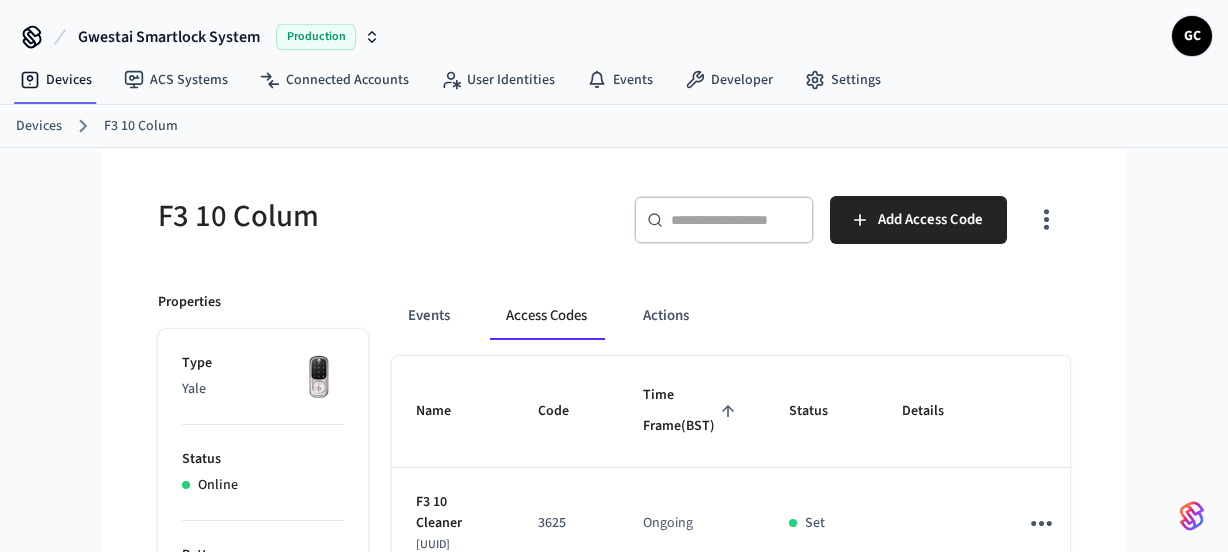 scroll, scrollTop: 0, scrollLeft: 0, axis: both 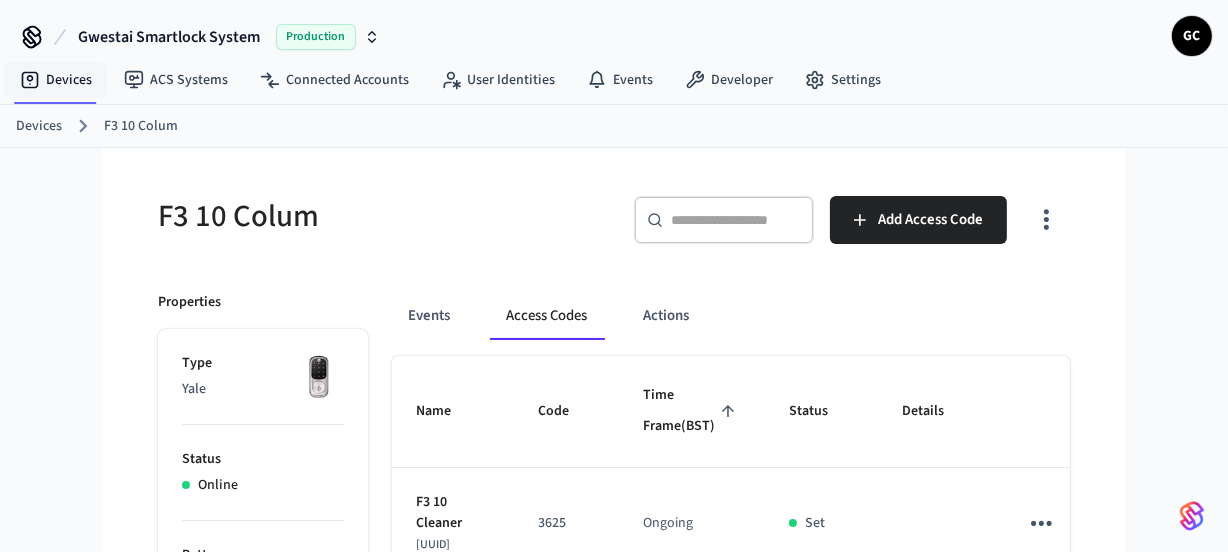 drag, startPoint x: 18, startPoint y: 127, endPoint x: 71, endPoint y: 124, distance: 53.08484 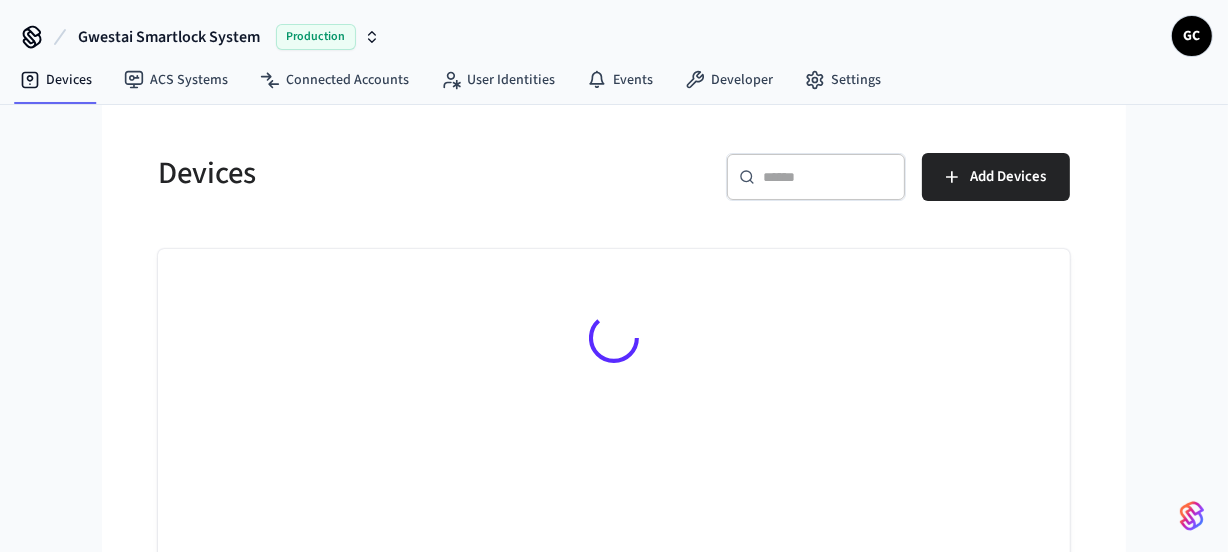 click at bounding box center [828, 177] 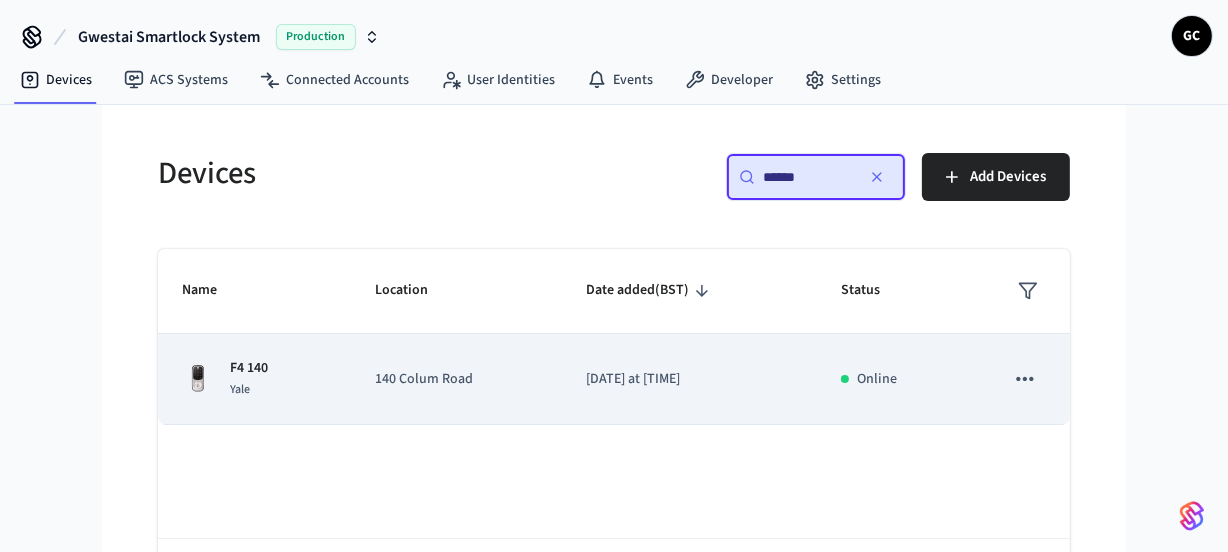 type on "******" 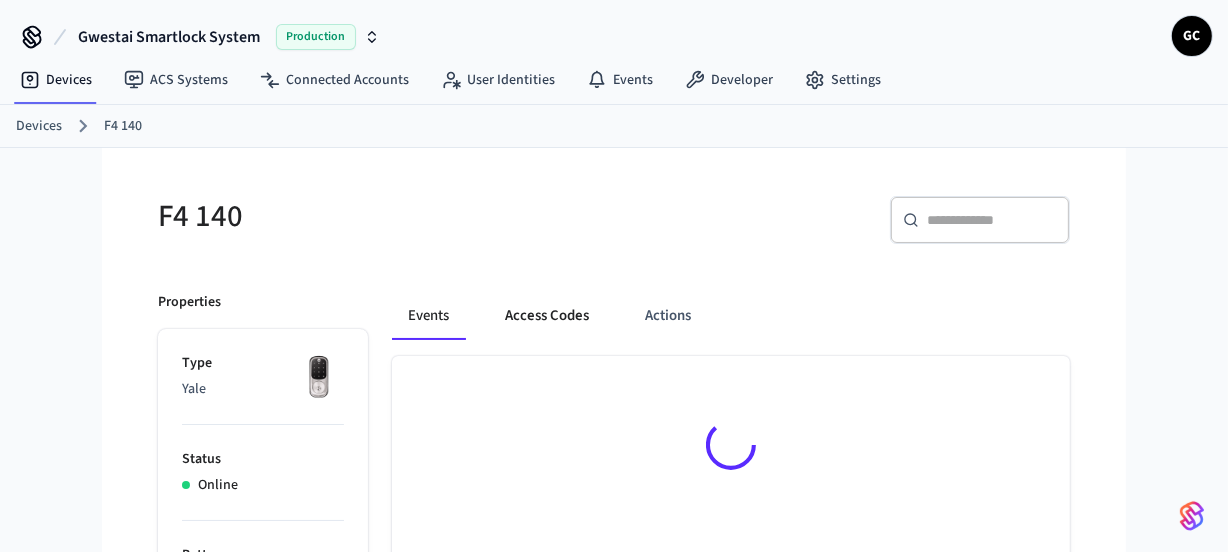click on "Access Codes" at bounding box center [547, 316] 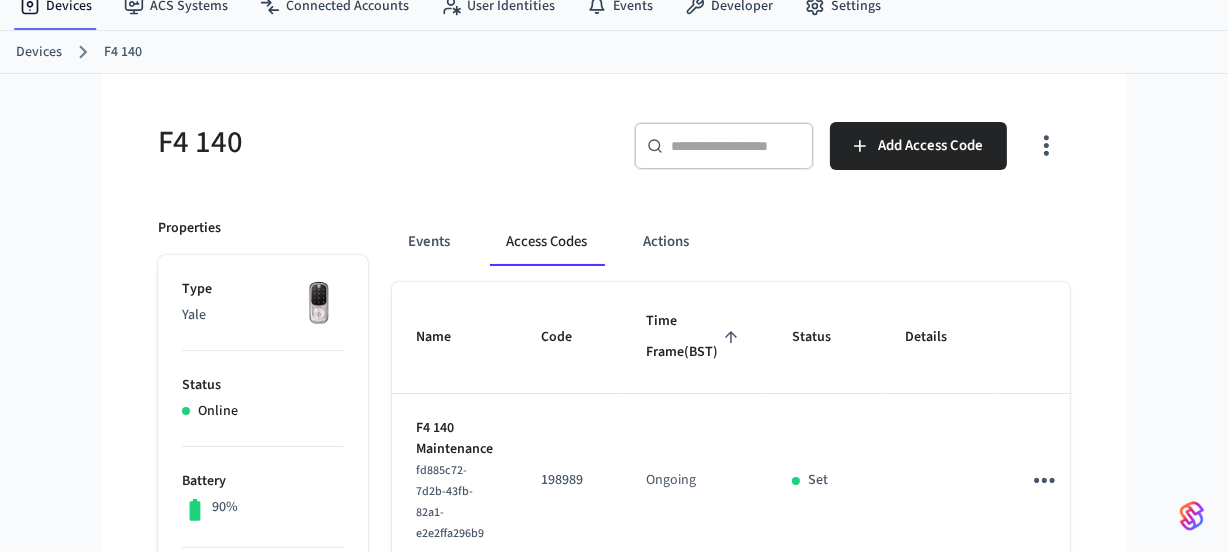 scroll, scrollTop: 0, scrollLeft: 0, axis: both 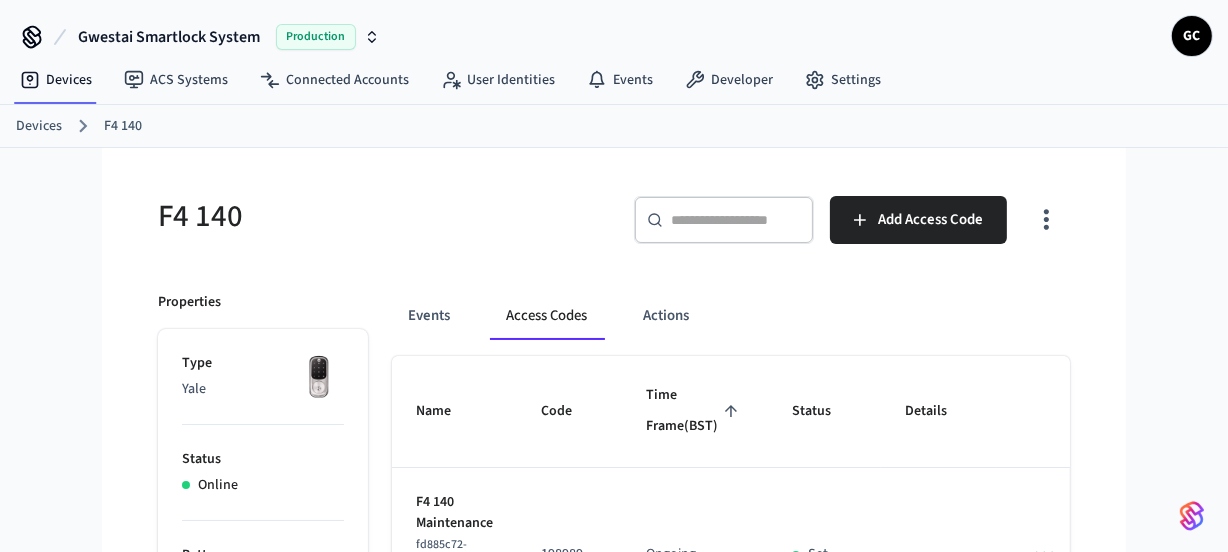 click on "Devices" at bounding box center [39, 126] 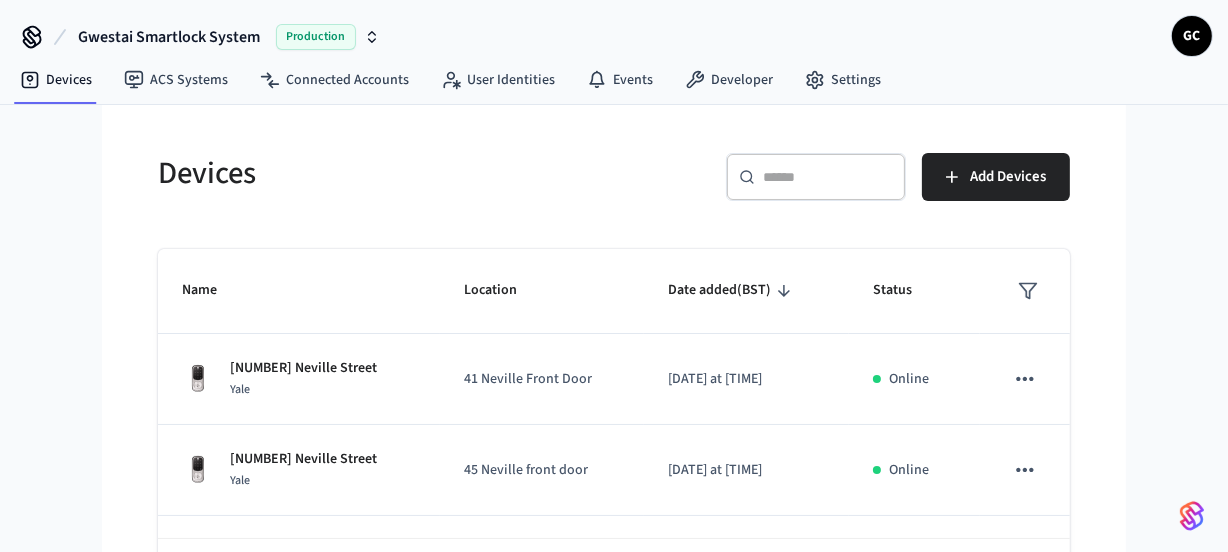 click at bounding box center (828, 177) 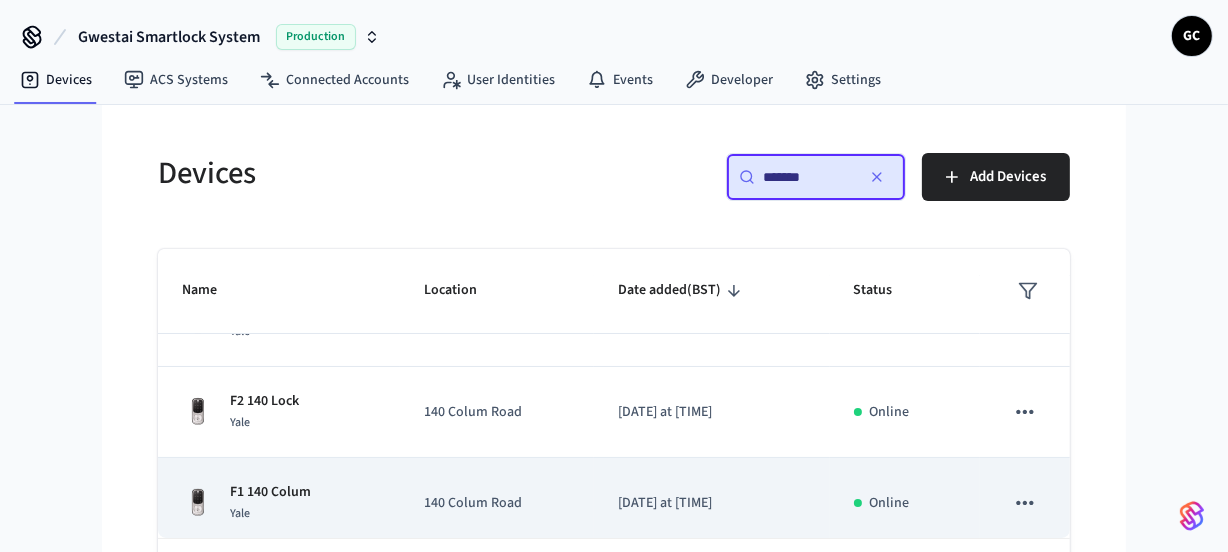 scroll, scrollTop: 250, scrollLeft: 0, axis: vertical 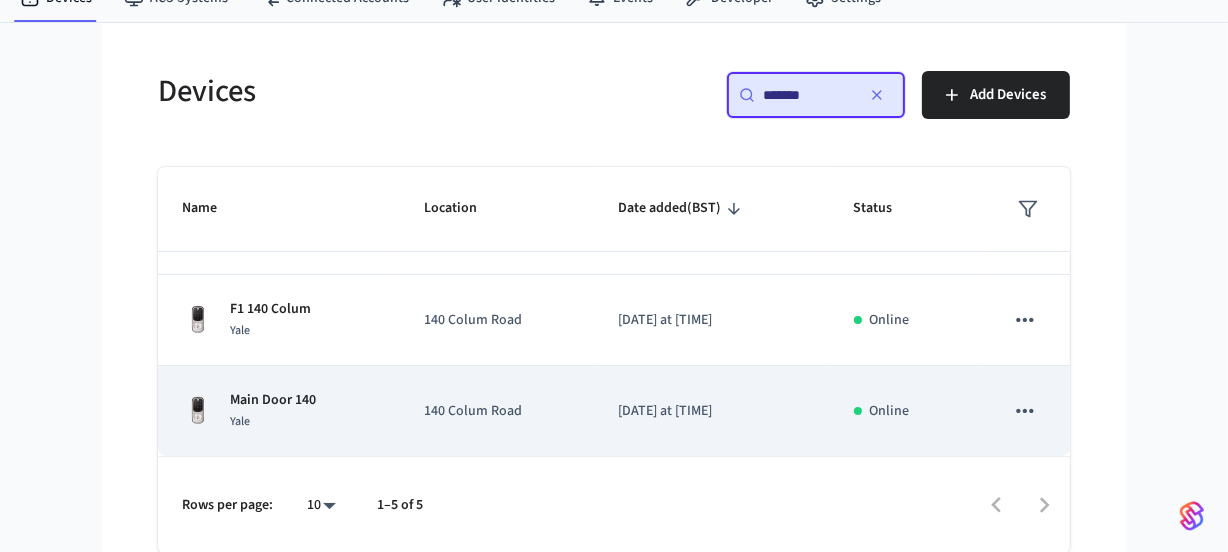 type on "*******" 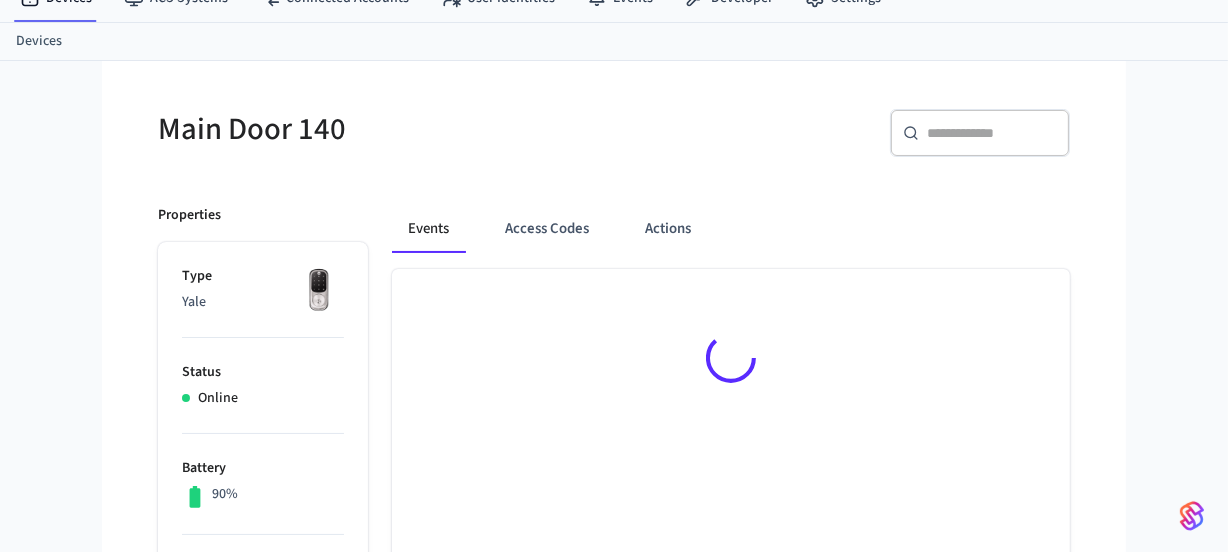 scroll, scrollTop: 0, scrollLeft: 0, axis: both 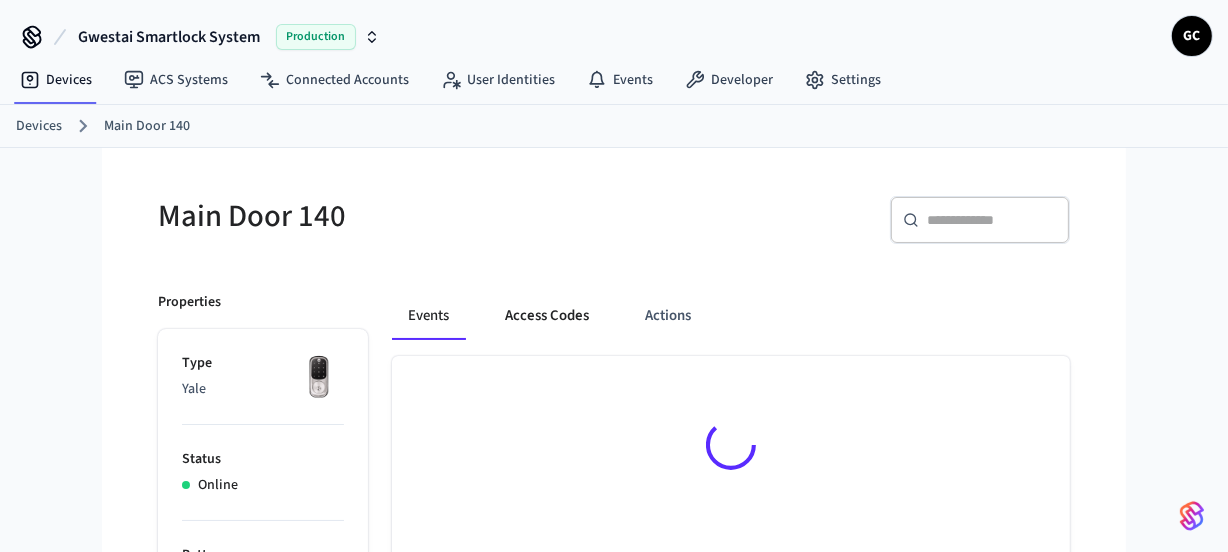 click on "Access Codes" at bounding box center [547, 316] 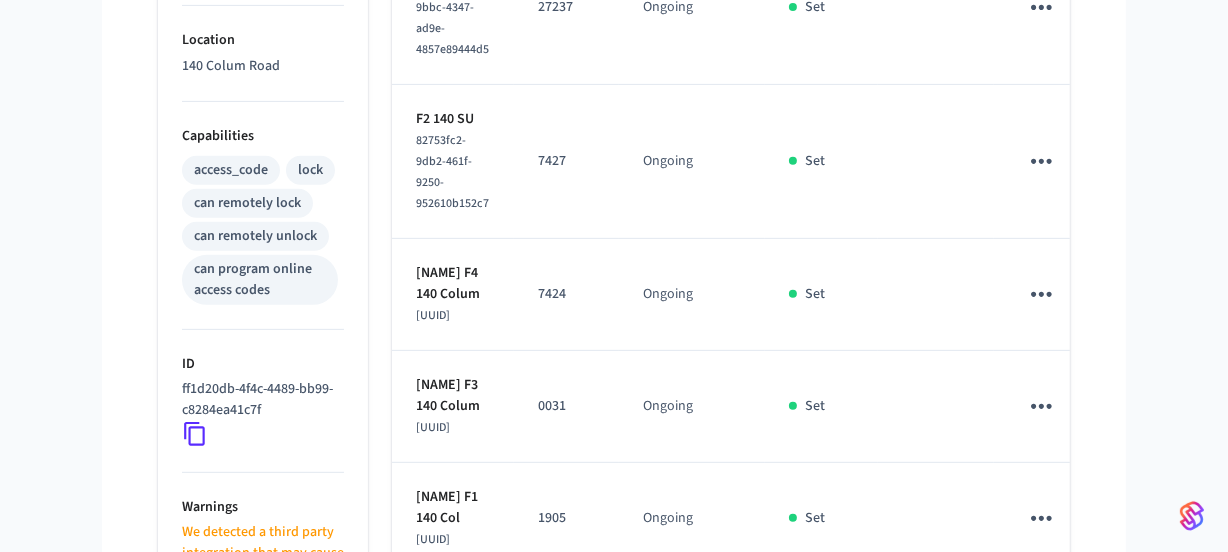 scroll, scrollTop: 818, scrollLeft: 0, axis: vertical 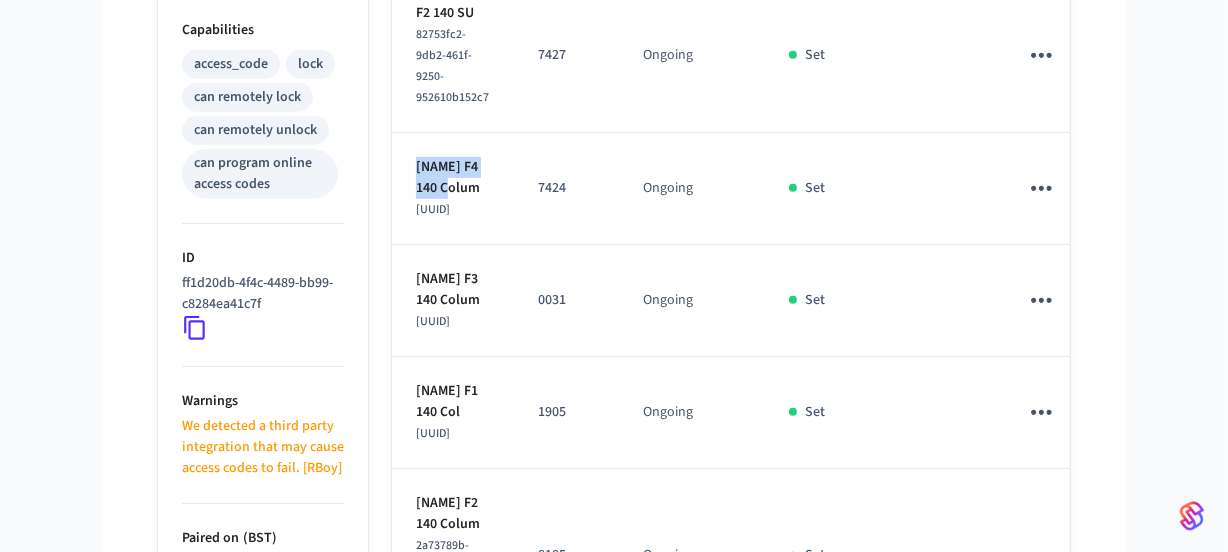 drag, startPoint x: 449, startPoint y: 217, endPoint x: 413, endPoint y: 197, distance: 41.18252 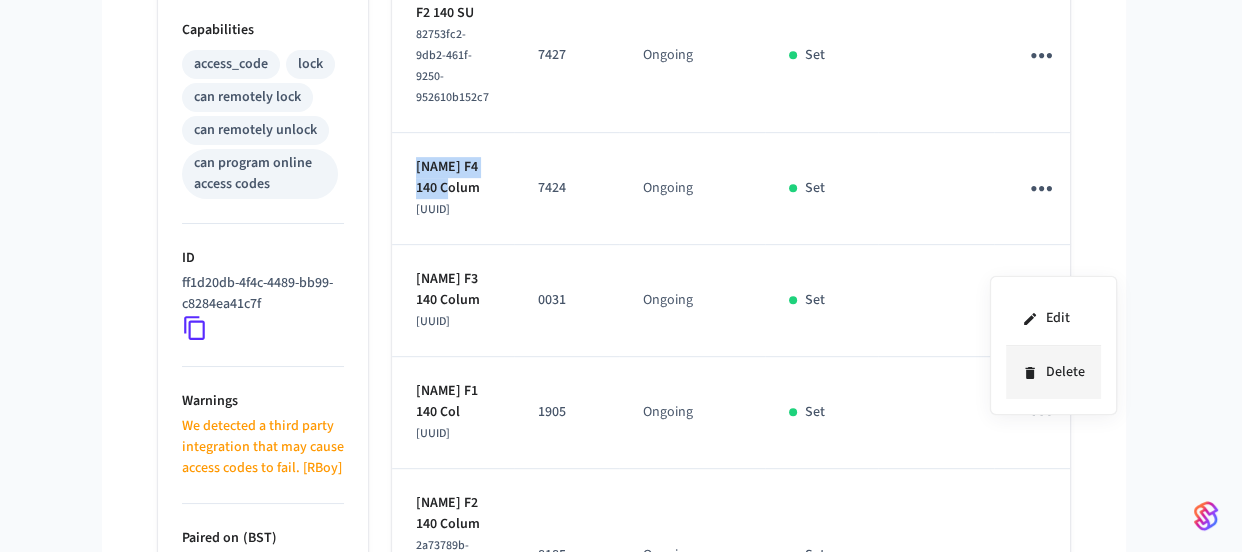click on "Delete" at bounding box center [1053, 372] 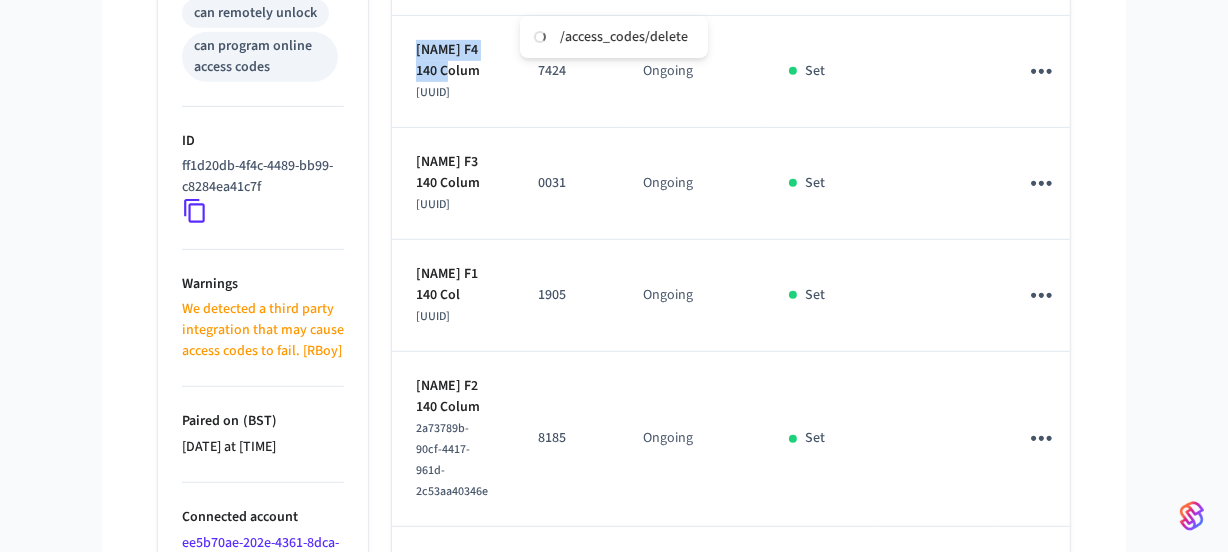 scroll, scrollTop: 1000, scrollLeft: 0, axis: vertical 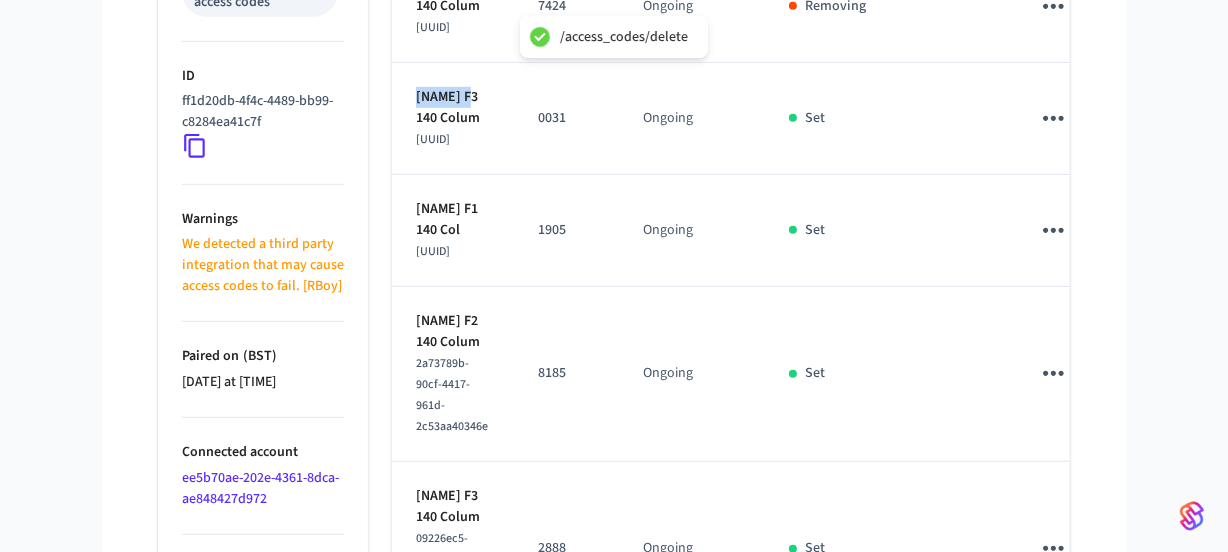 drag, startPoint x: 468, startPoint y: 211, endPoint x: 395, endPoint y: 210, distance: 73.00685 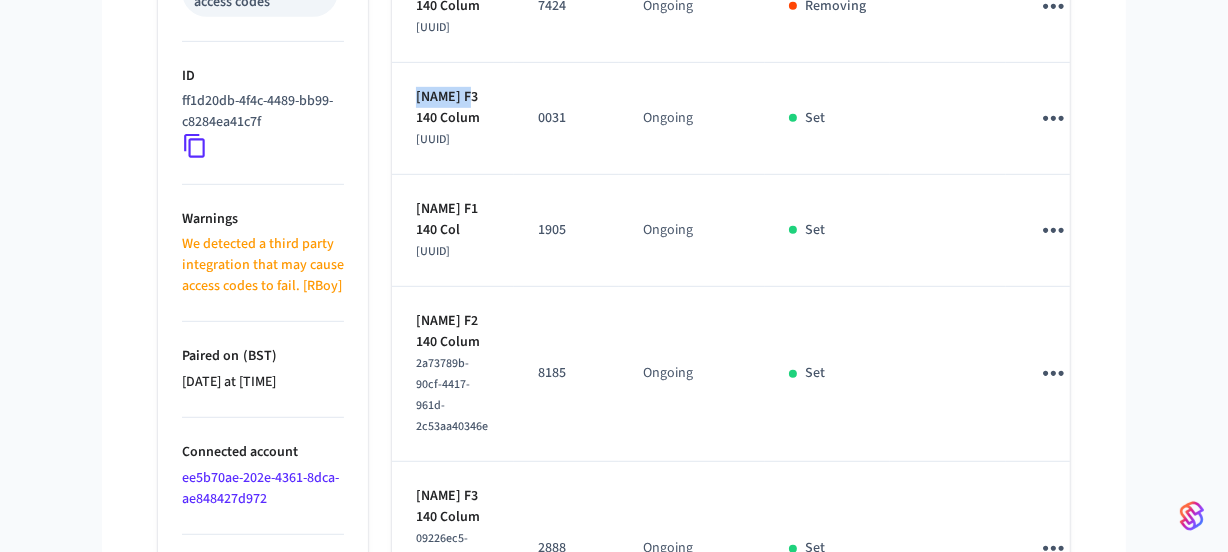 drag, startPoint x: 1019, startPoint y: 264, endPoint x: 1030, endPoint y: 279, distance: 18.601076 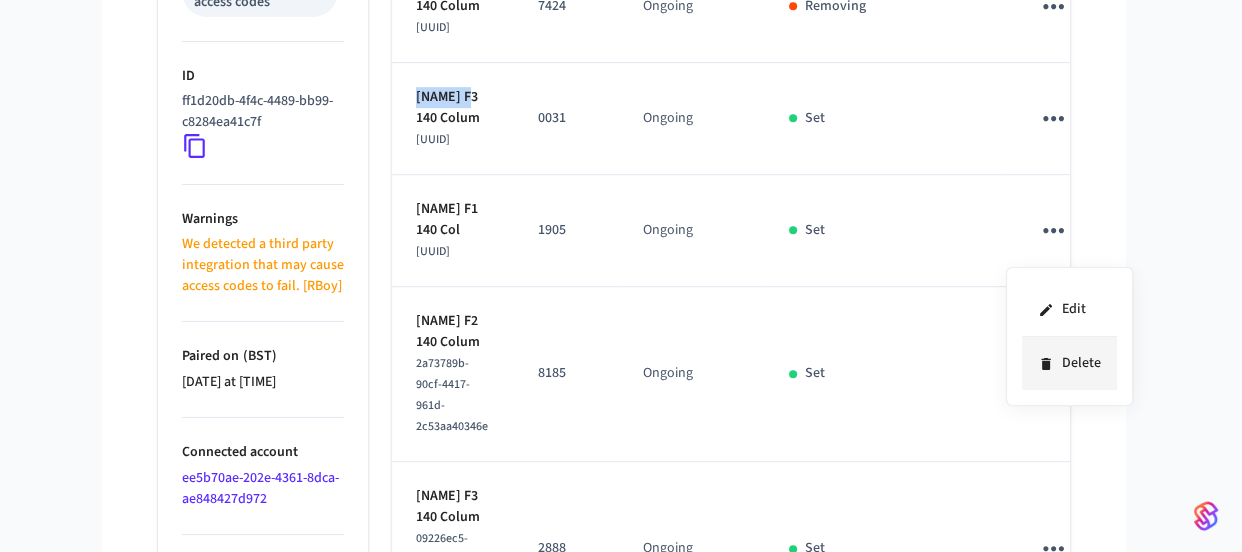 click 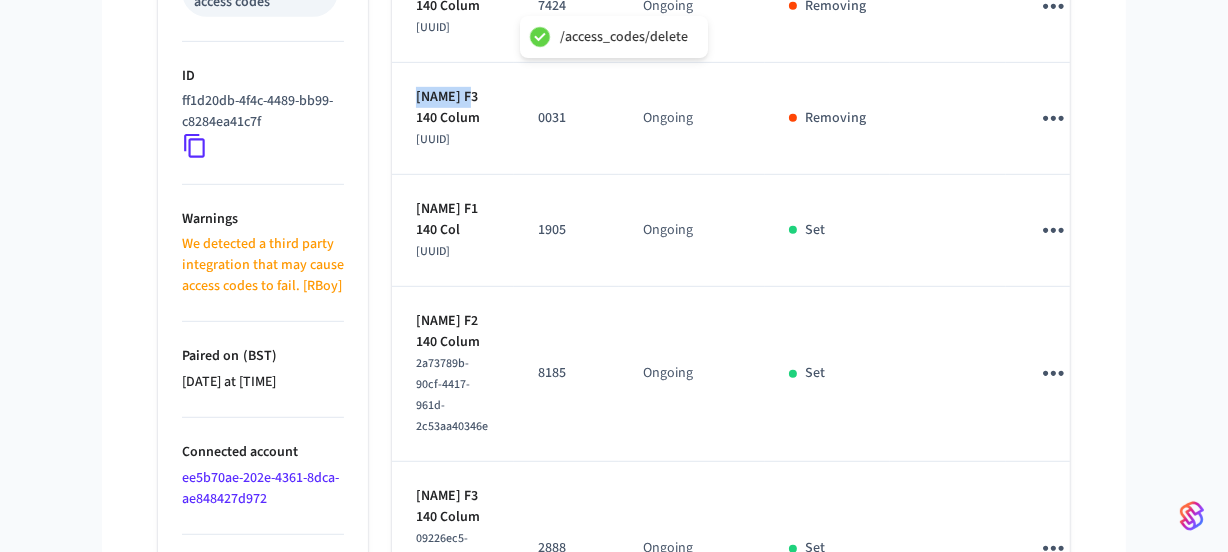 scroll, scrollTop: 1181, scrollLeft: 0, axis: vertical 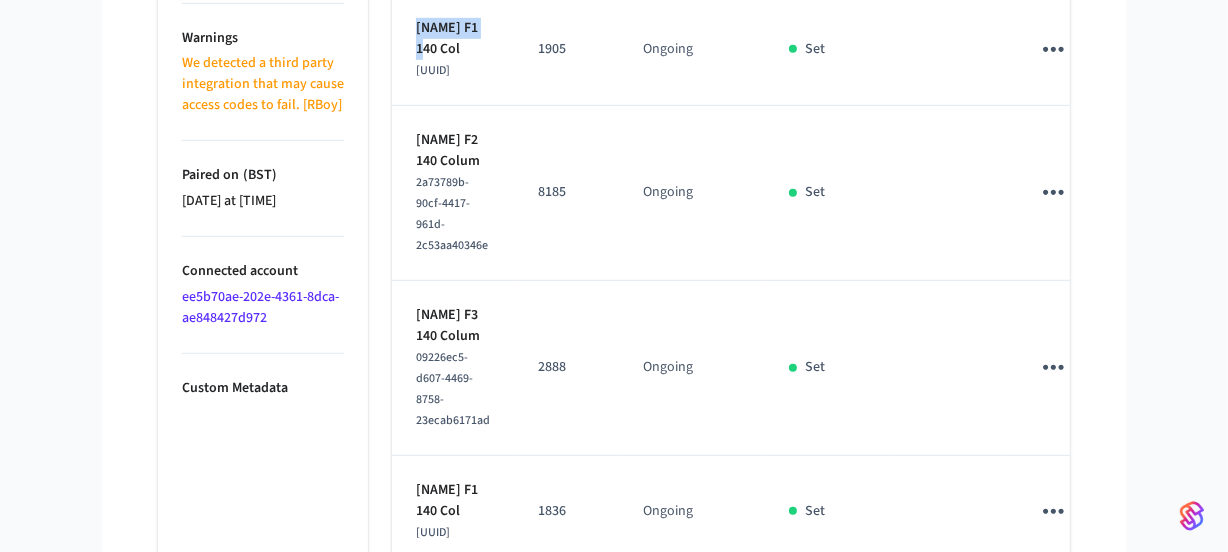 drag, startPoint x: 461, startPoint y: 228, endPoint x: 404, endPoint y: 211, distance: 59.48109 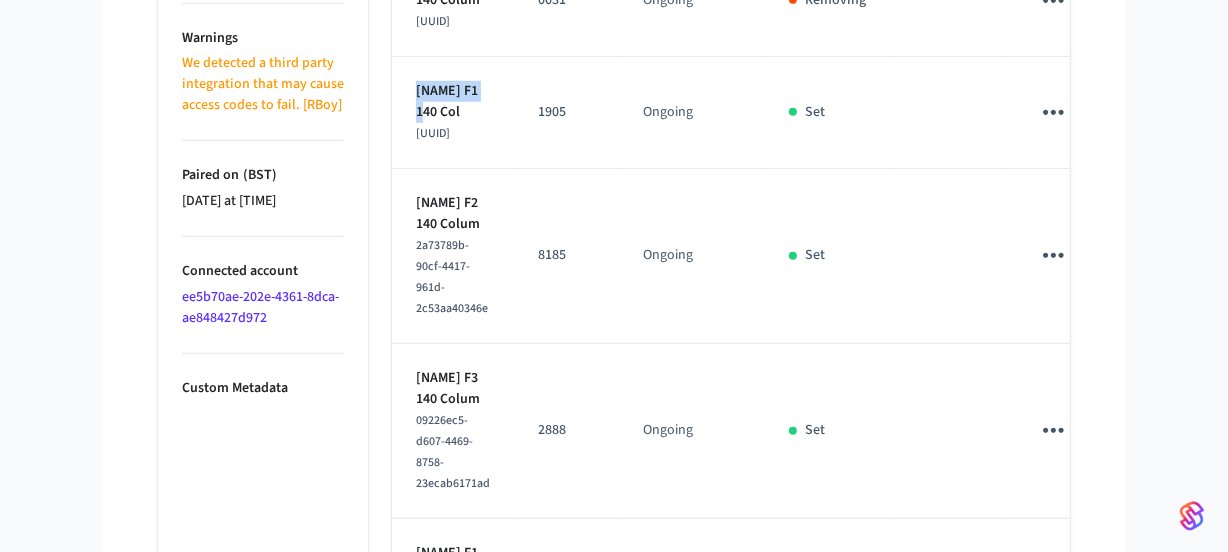 click at bounding box center [1053, 112] 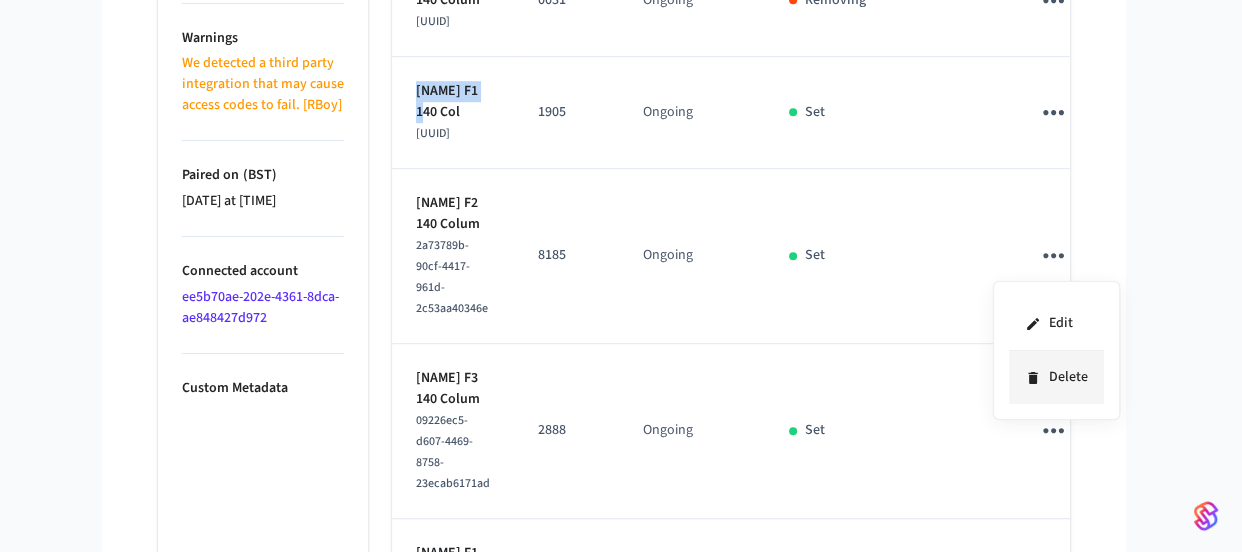 click on "Delete" at bounding box center [1056, 377] 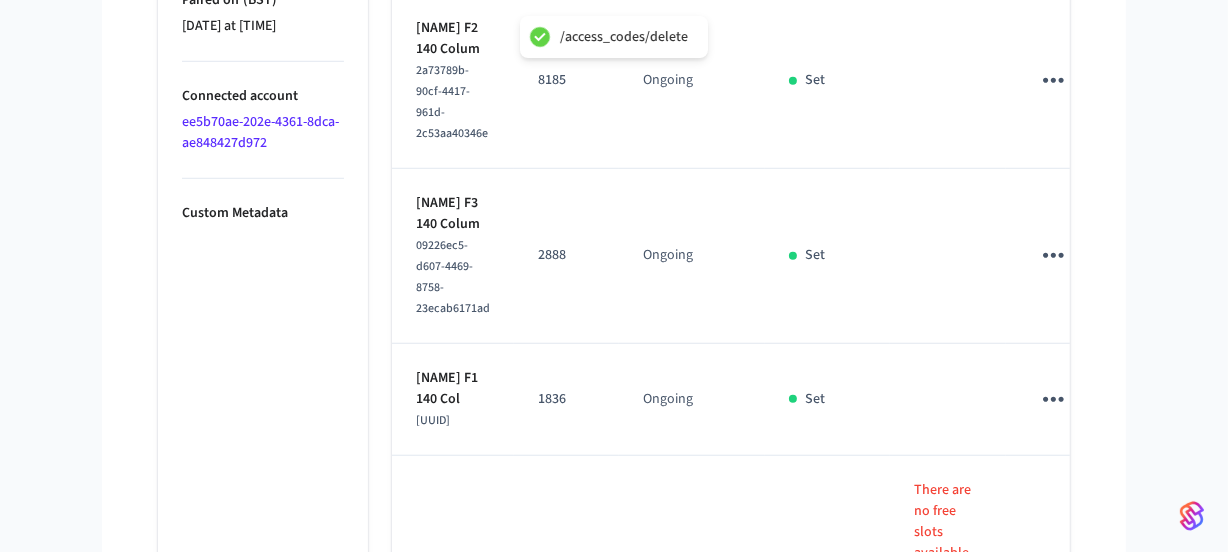 scroll, scrollTop: 1363, scrollLeft: 0, axis: vertical 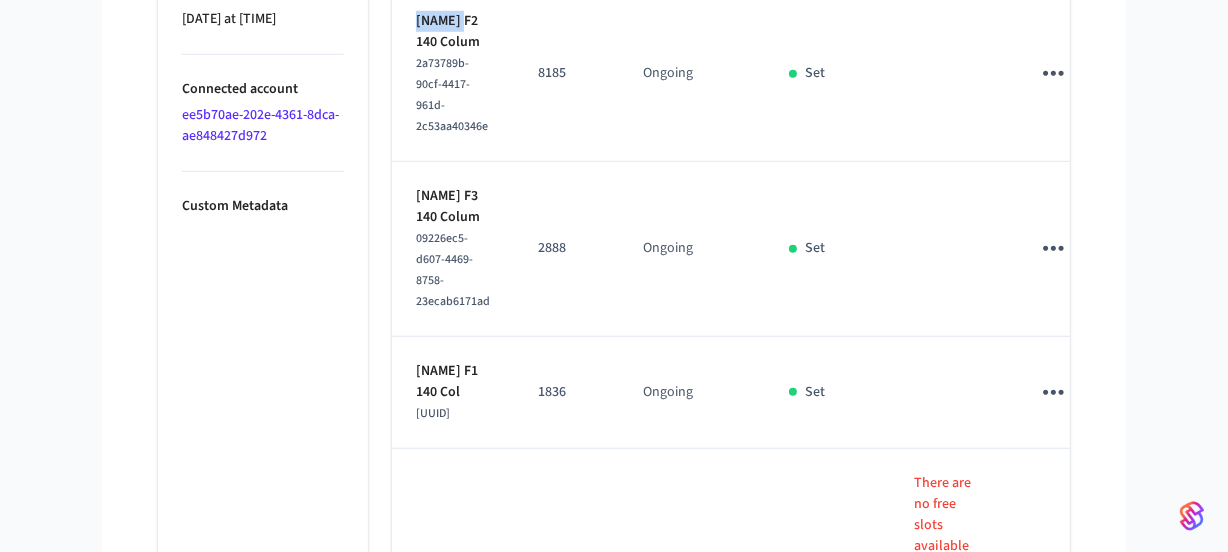drag, startPoint x: 457, startPoint y: 217, endPoint x: 390, endPoint y: 212, distance: 67.18631 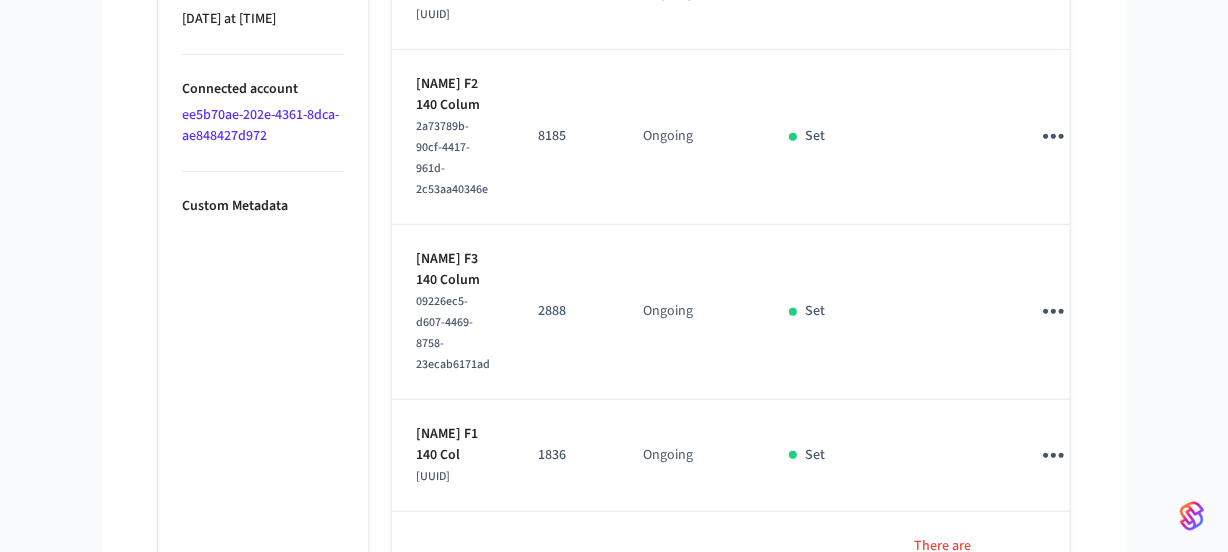 click on "[NAME] F2 140 Colum [UUID]" at bounding box center (453, 137) 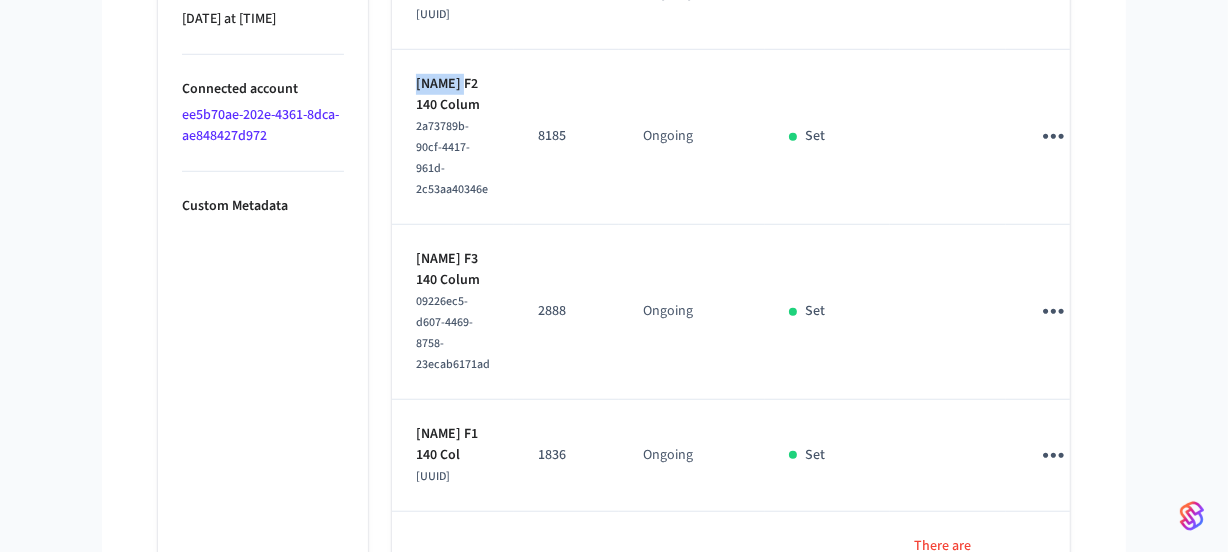 drag, startPoint x: 454, startPoint y: 214, endPoint x: 410, endPoint y: 214, distance: 44 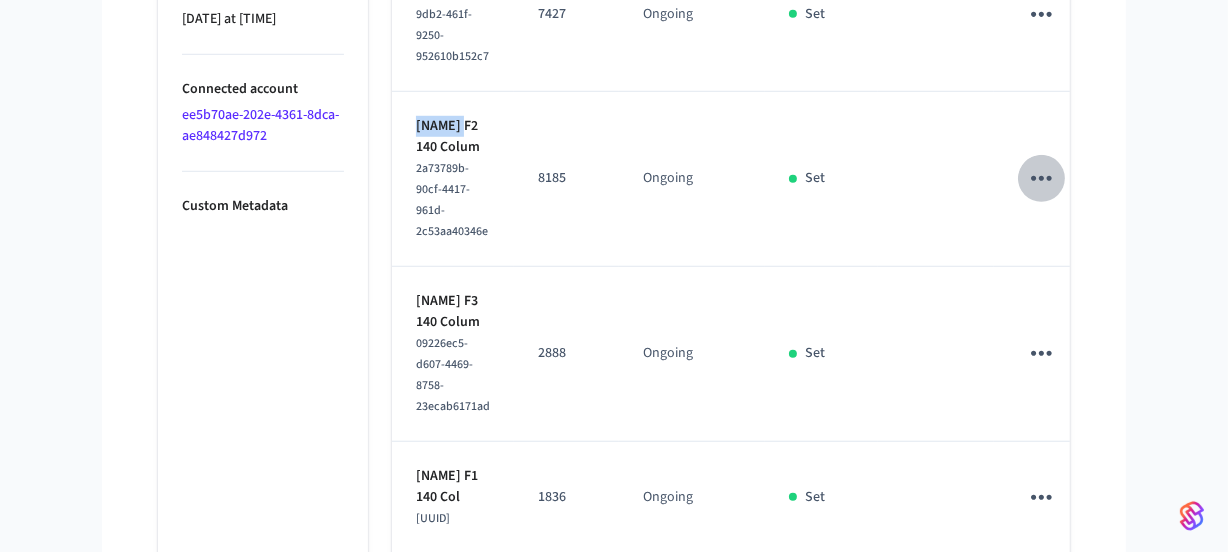 click 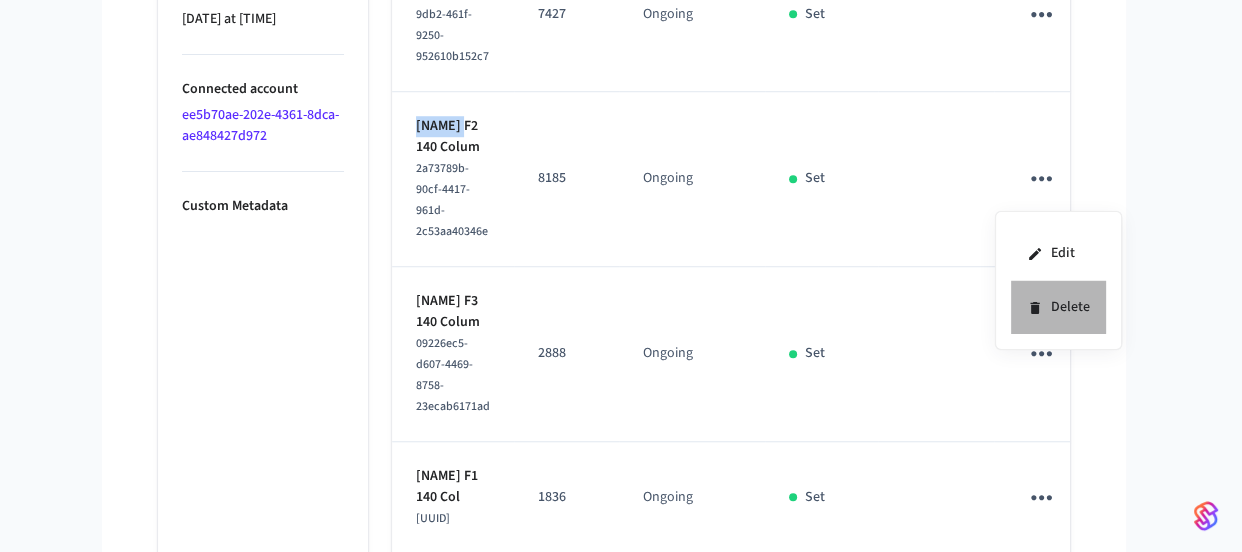 click on "Delete" at bounding box center (1058, 307) 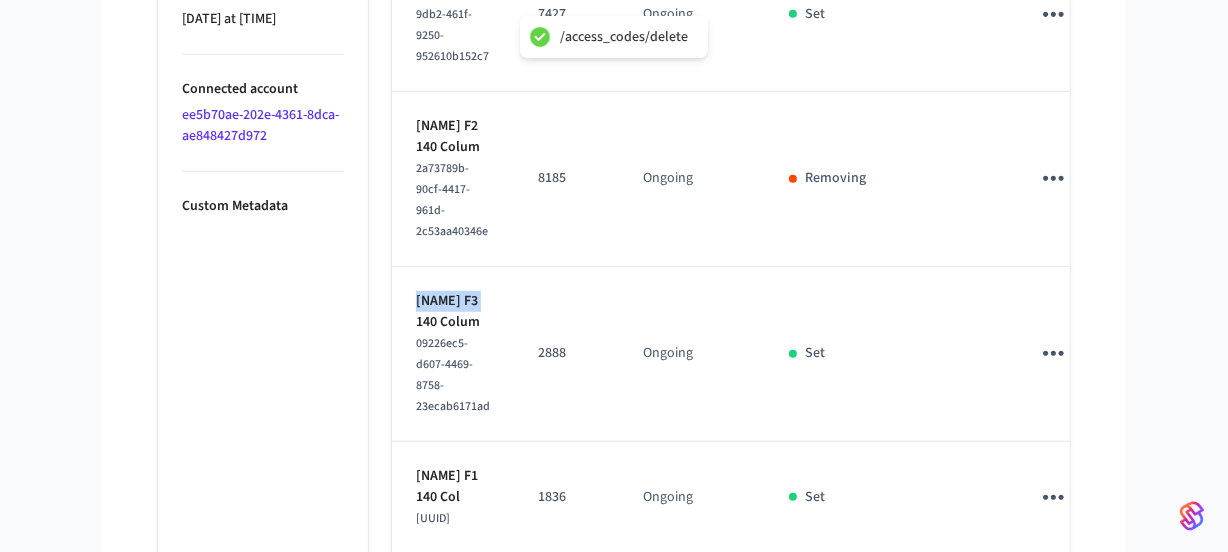 drag, startPoint x: 492, startPoint y: 329, endPoint x: 405, endPoint y: 331, distance: 87.02299 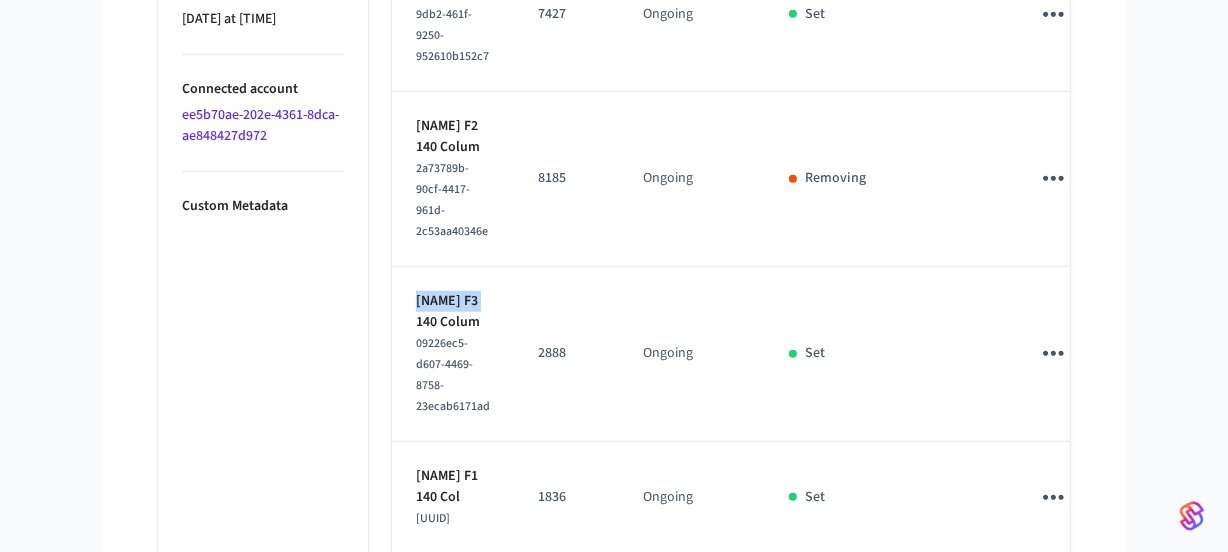 copy on "[NAME]" 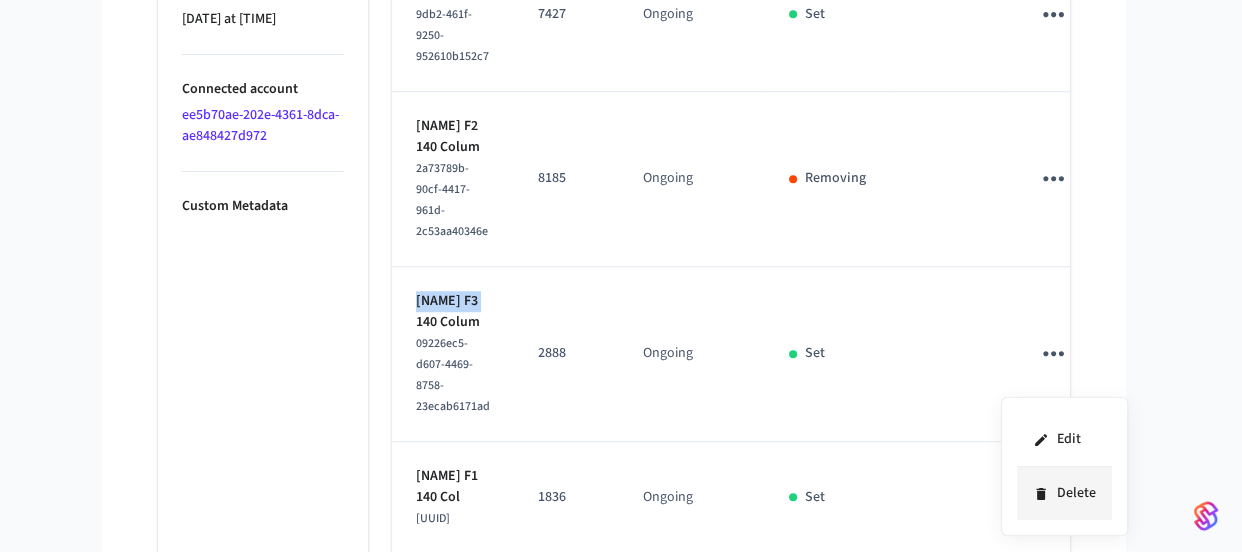 click on "Delete" at bounding box center [1064, 493] 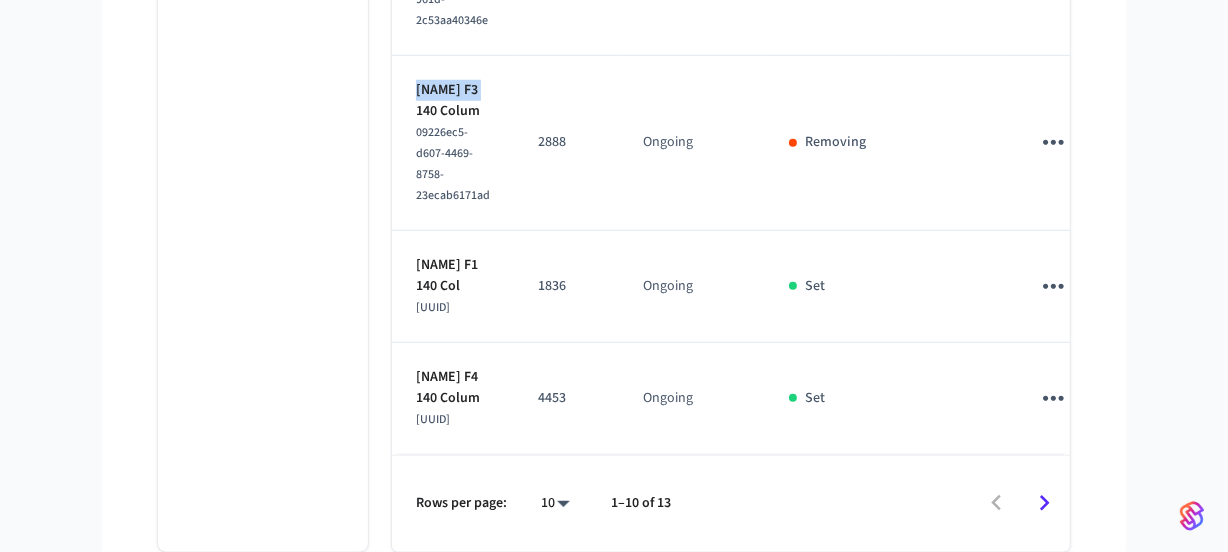scroll, scrollTop: 1727, scrollLeft: 0, axis: vertical 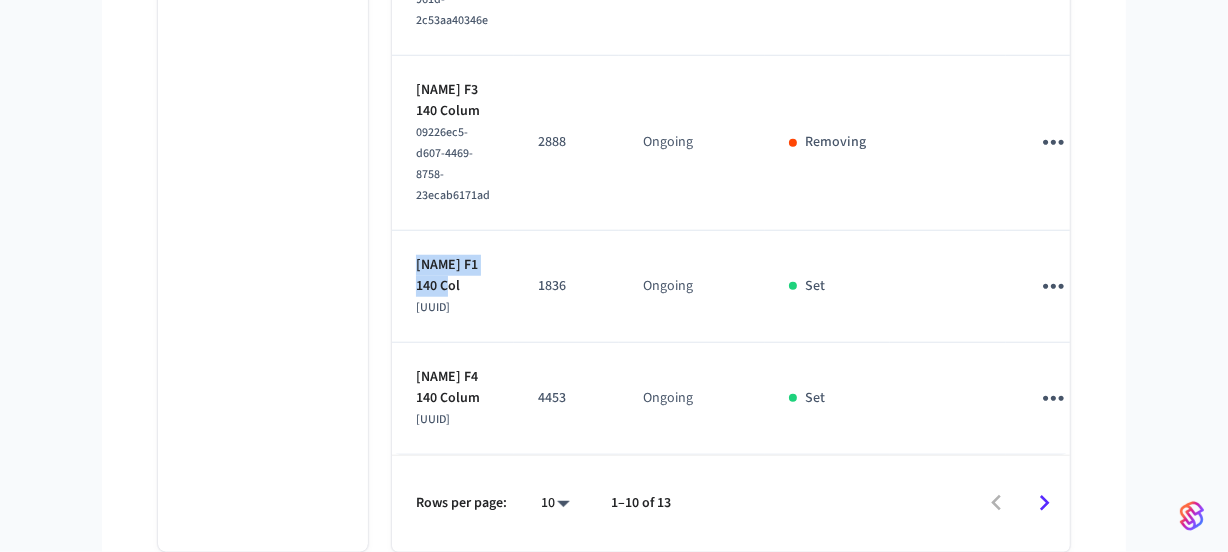 drag, startPoint x: 459, startPoint y: 181, endPoint x: 409, endPoint y: 163, distance: 53.14132 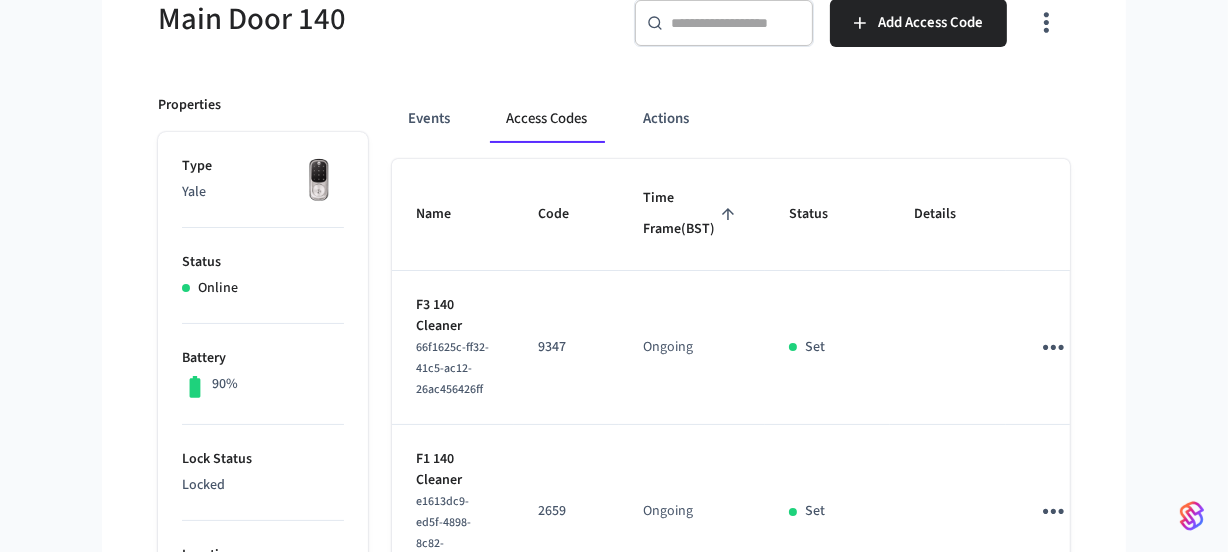 scroll, scrollTop: 0, scrollLeft: 0, axis: both 